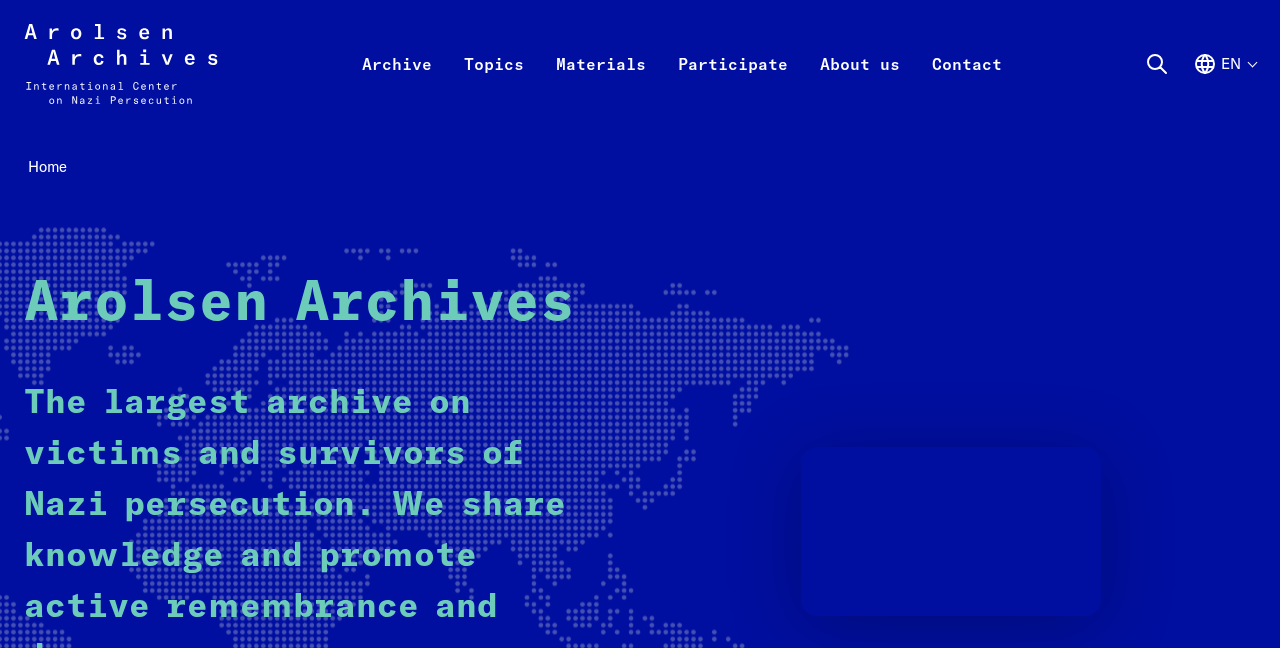 scroll, scrollTop: 0, scrollLeft: 0, axis: both 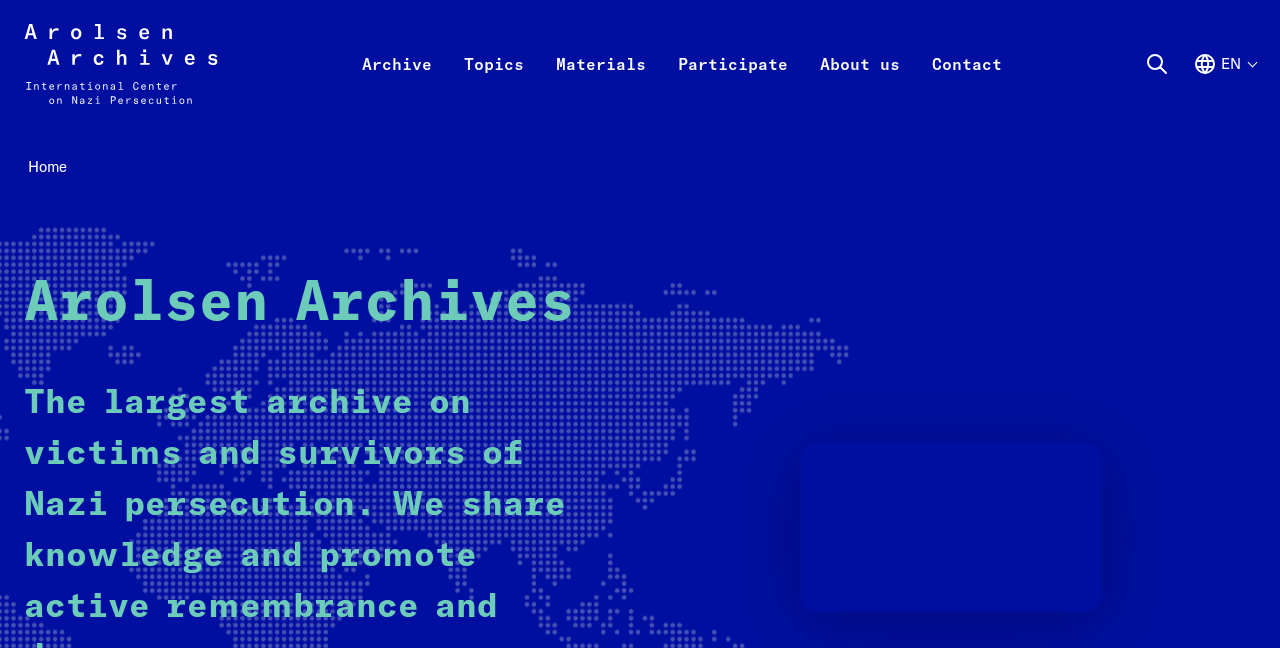 click 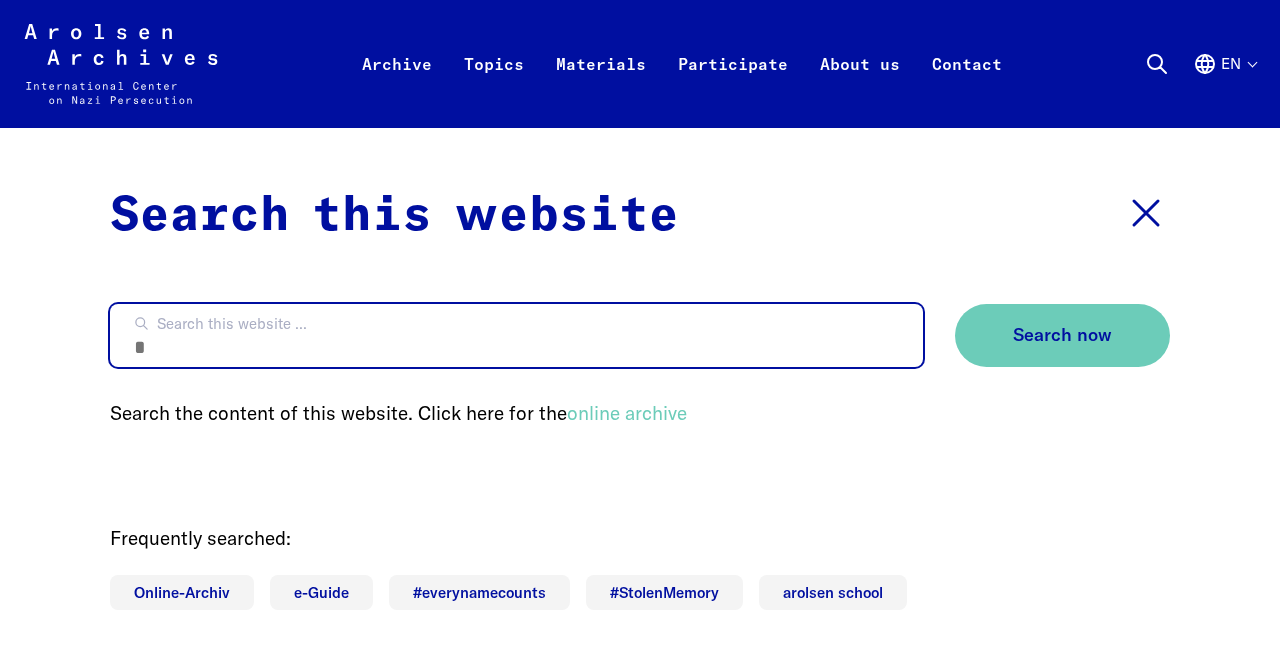 click on "Search this website ..." at bounding box center [516, 335] 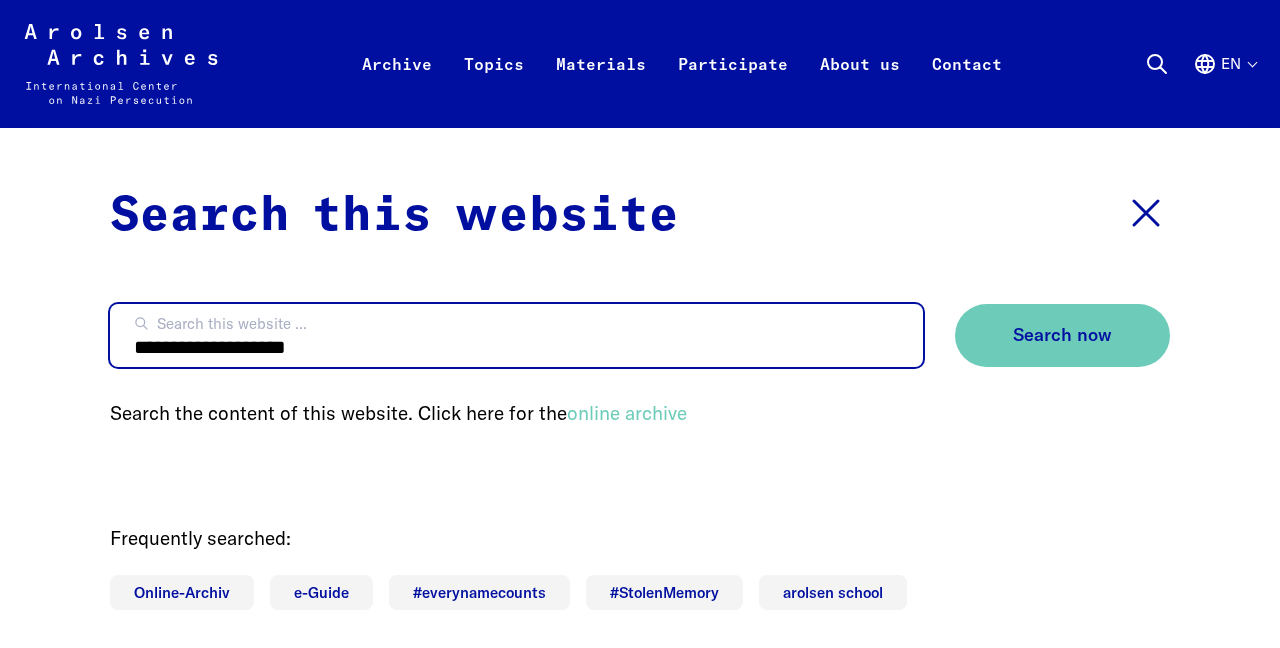 type on "**********" 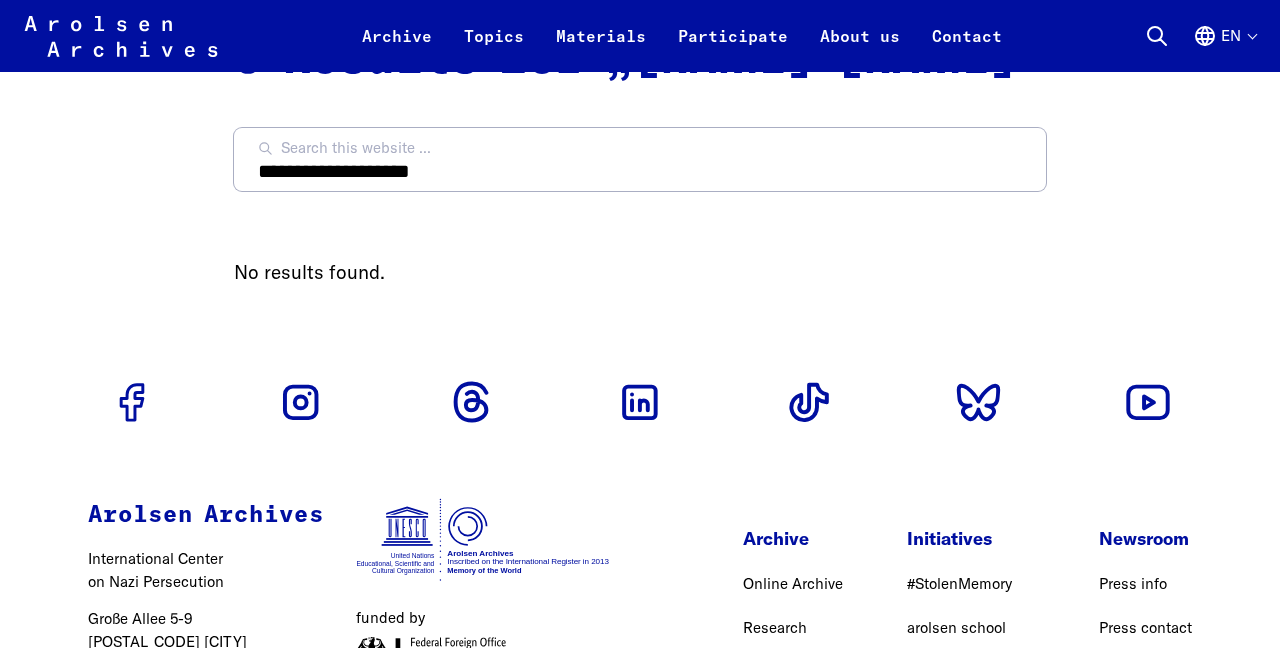 scroll, scrollTop: 99, scrollLeft: 0, axis: vertical 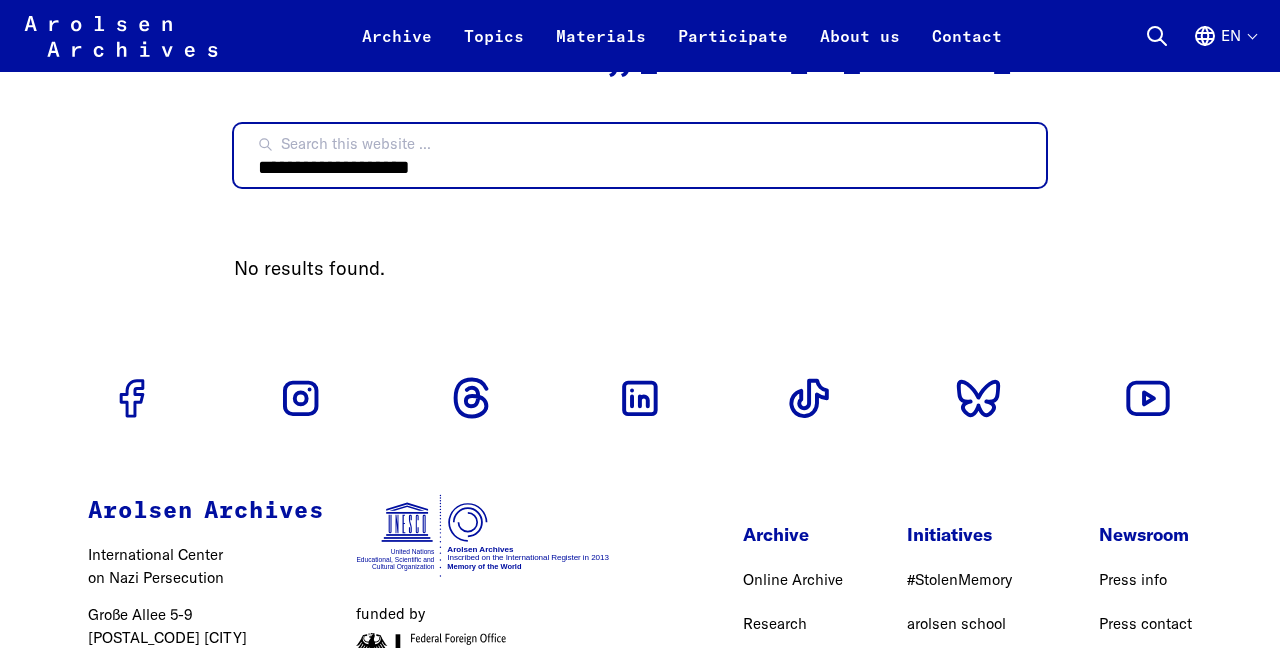 click on "**********" at bounding box center (640, 155) 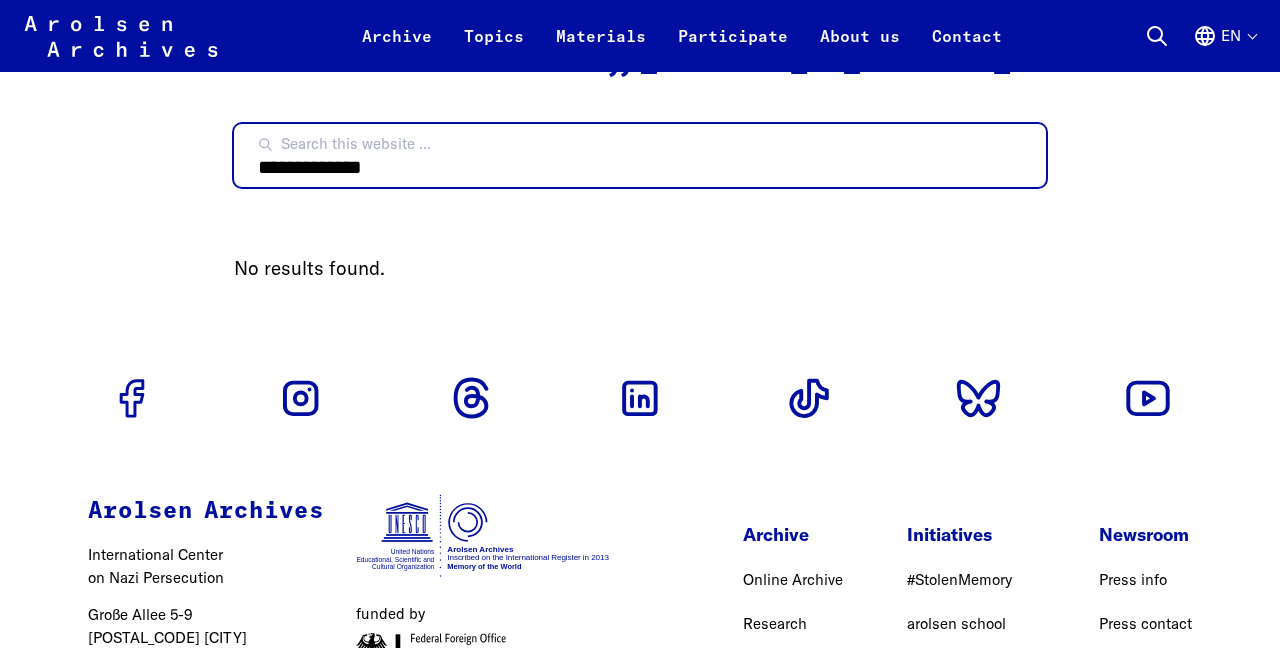 type on "**********" 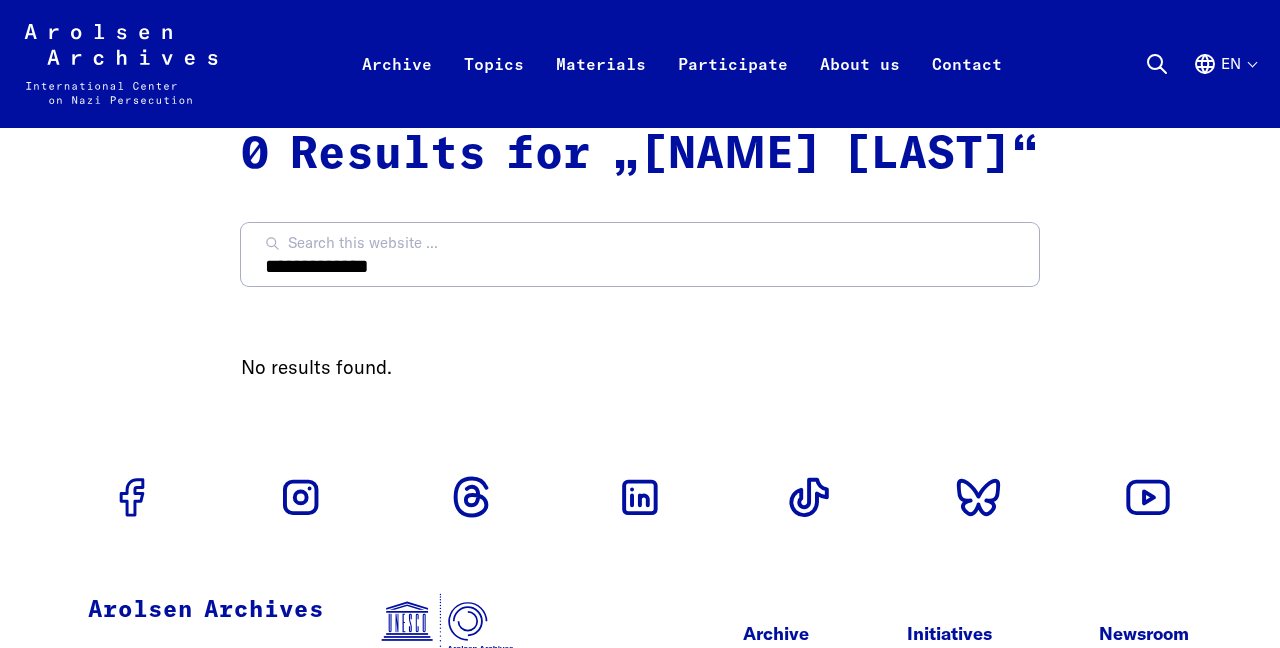 scroll, scrollTop: 0, scrollLeft: 0, axis: both 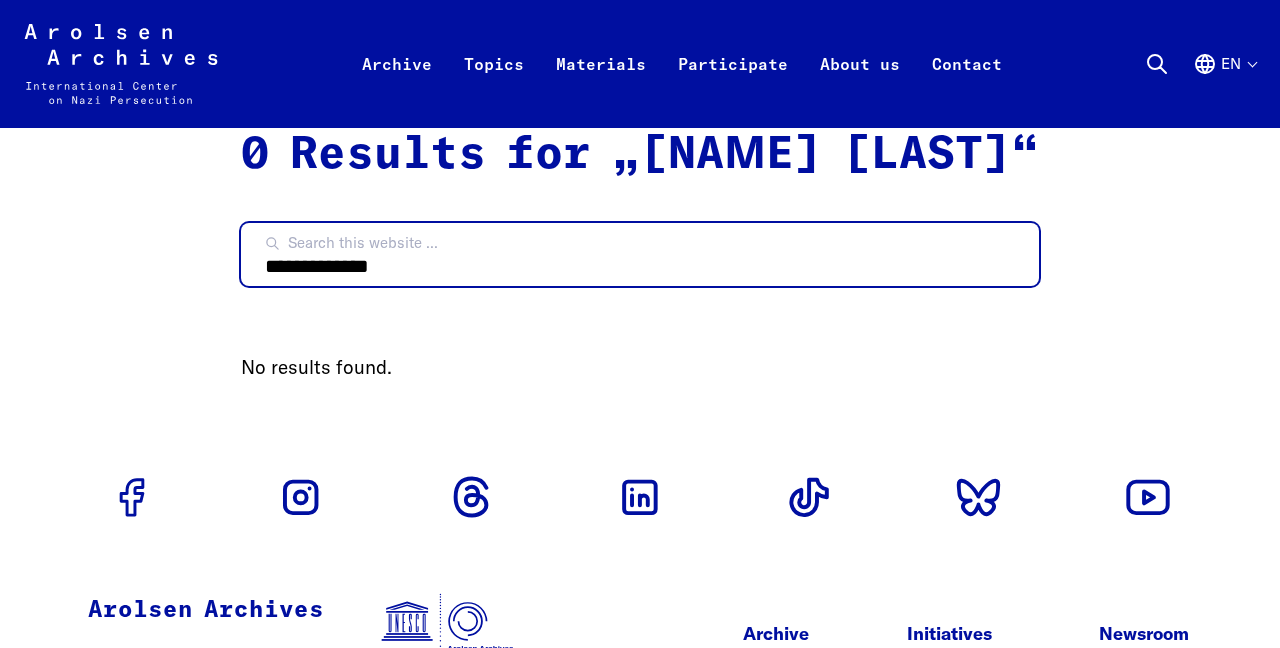 click on "**********" at bounding box center (640, 254) 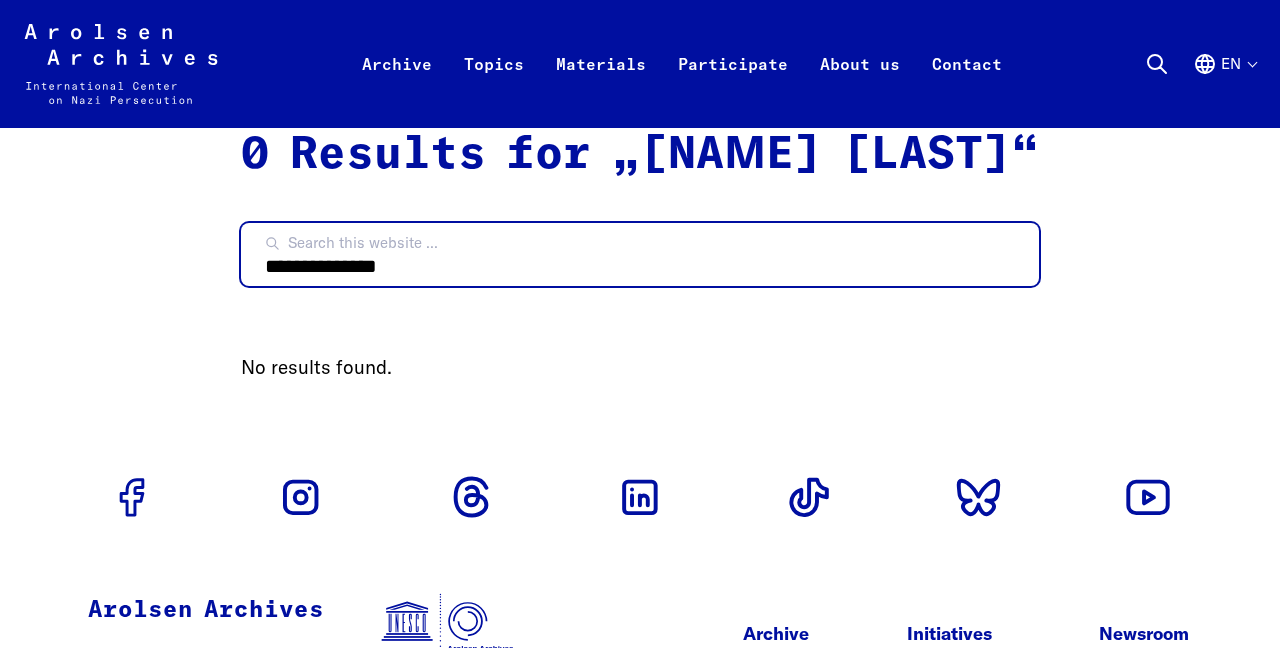 type on "**********" 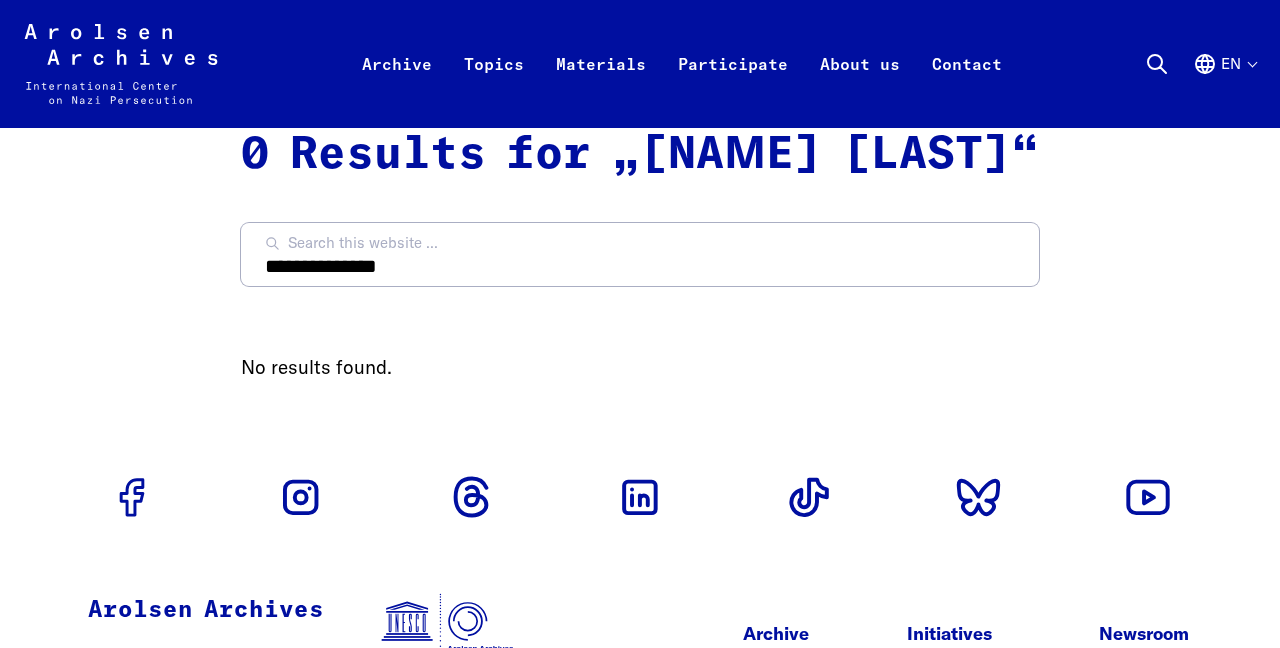 scroll, scrollTop: 0, scrollLeft: 0, axis: both 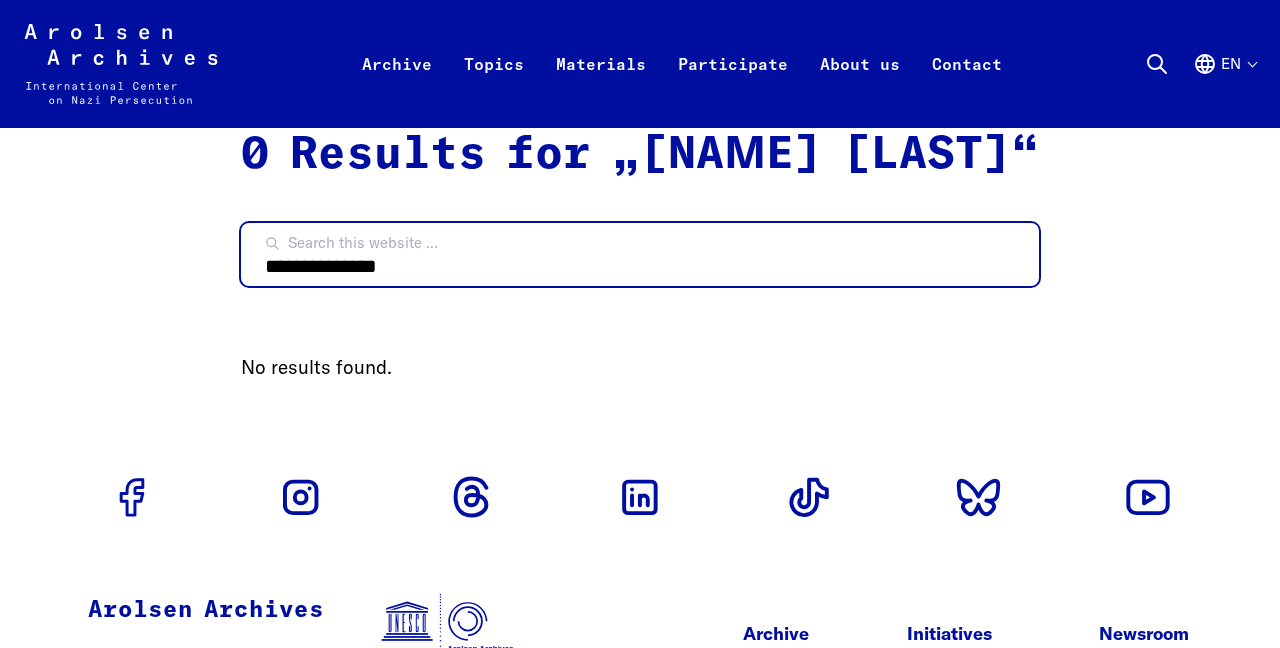 click on "**********" at bounding box center (640, 254) 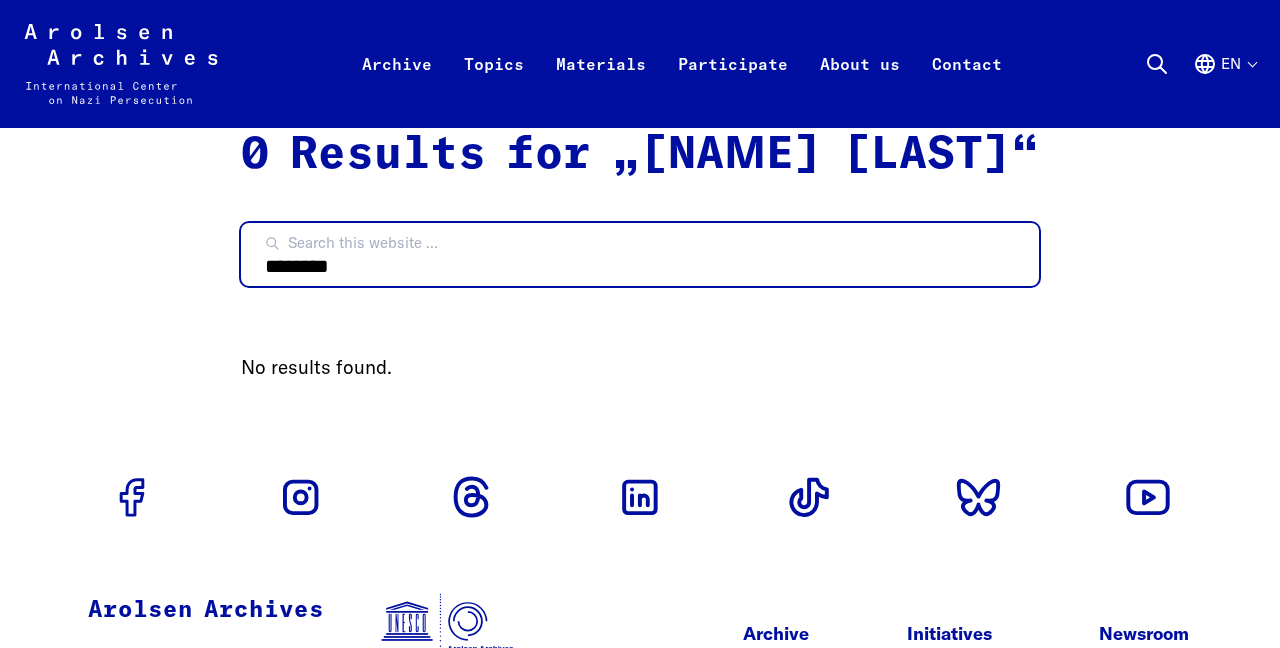 type on "********" 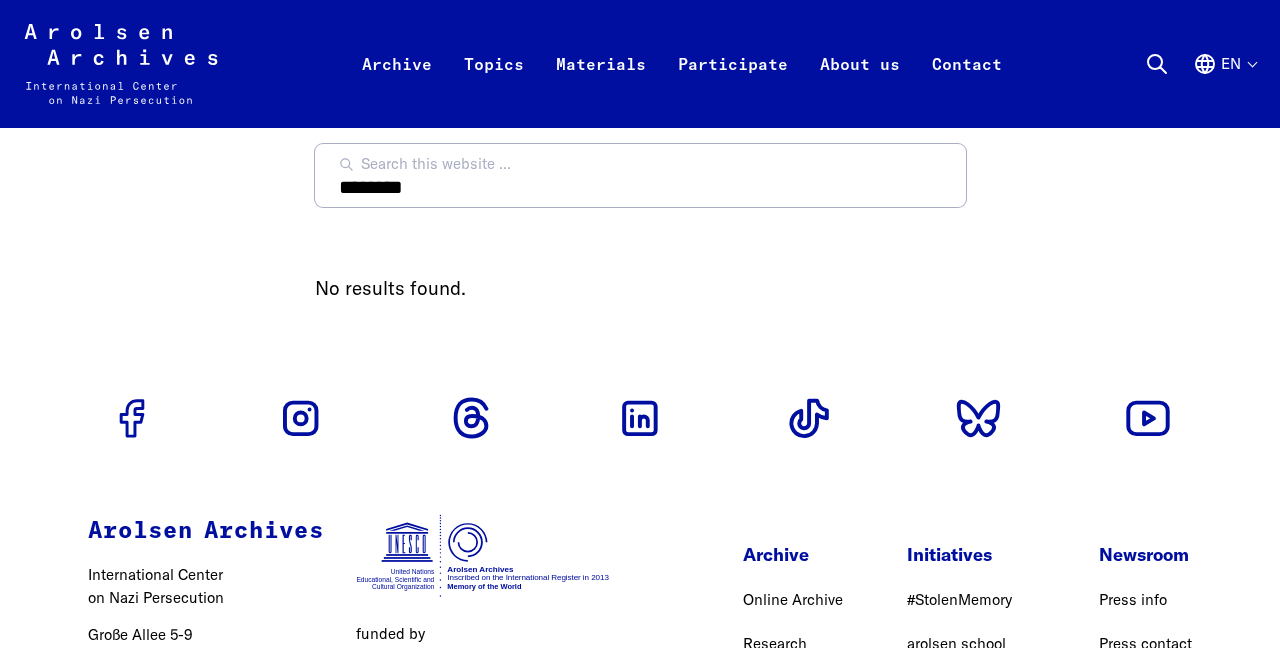 scroll, scrollTop: 0, scrollLeft: 0, axis: both 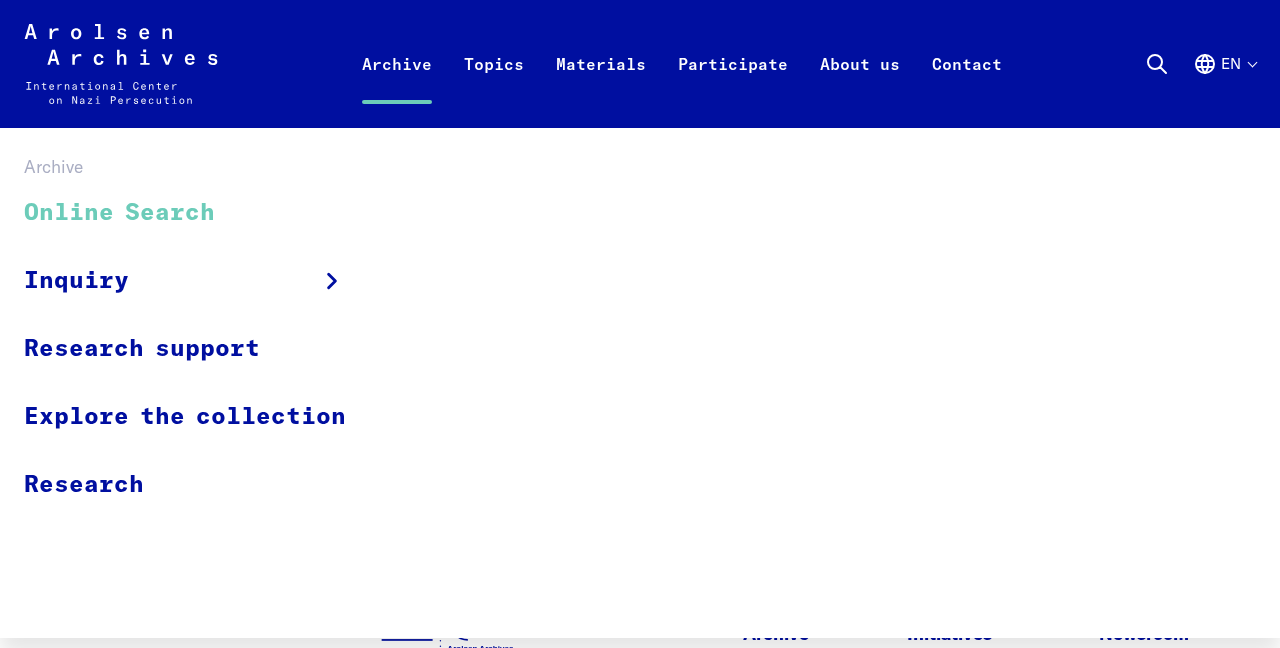 click on "Online Search" at bounding box center (198, 213) 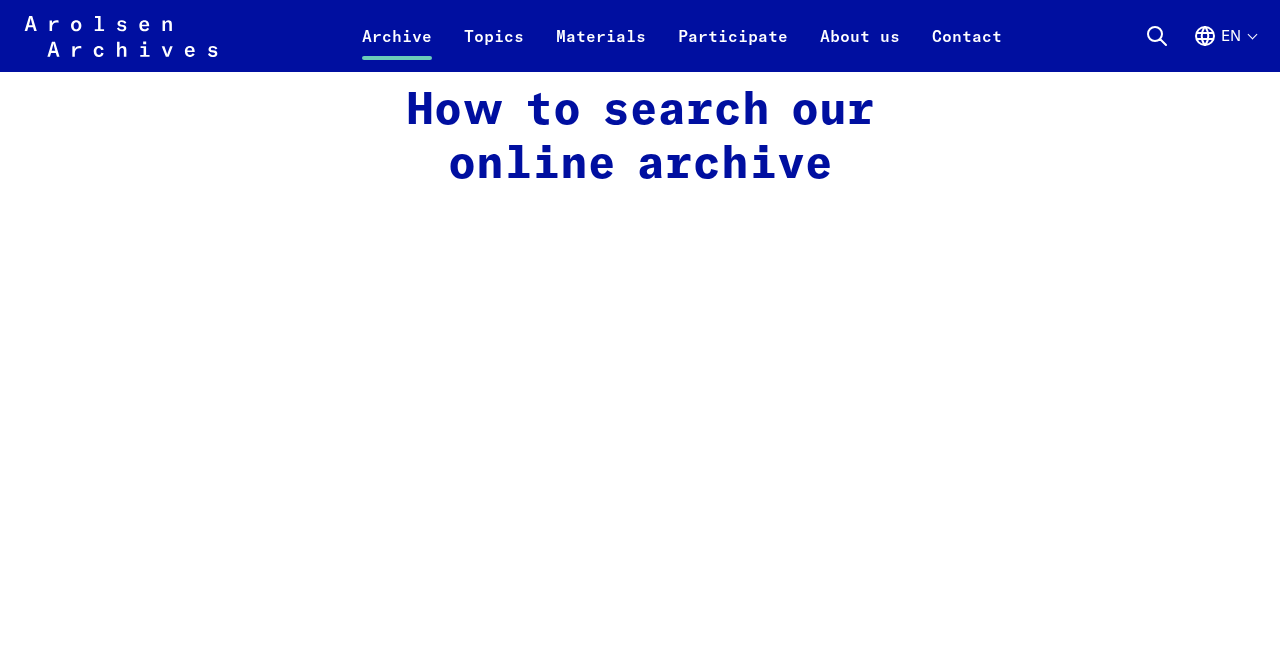 scroll, scrollTop: 1344, scrollLeft: 0, axis: vertical 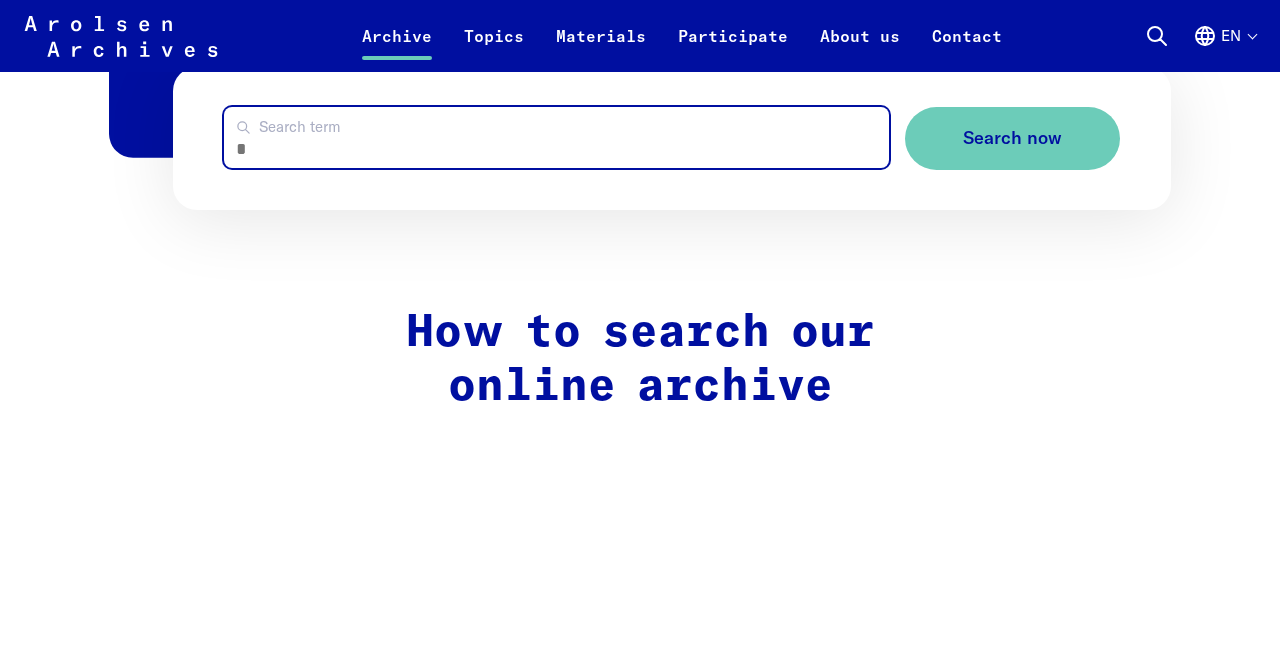 click on "Search term" at bounding box center [556, 137] 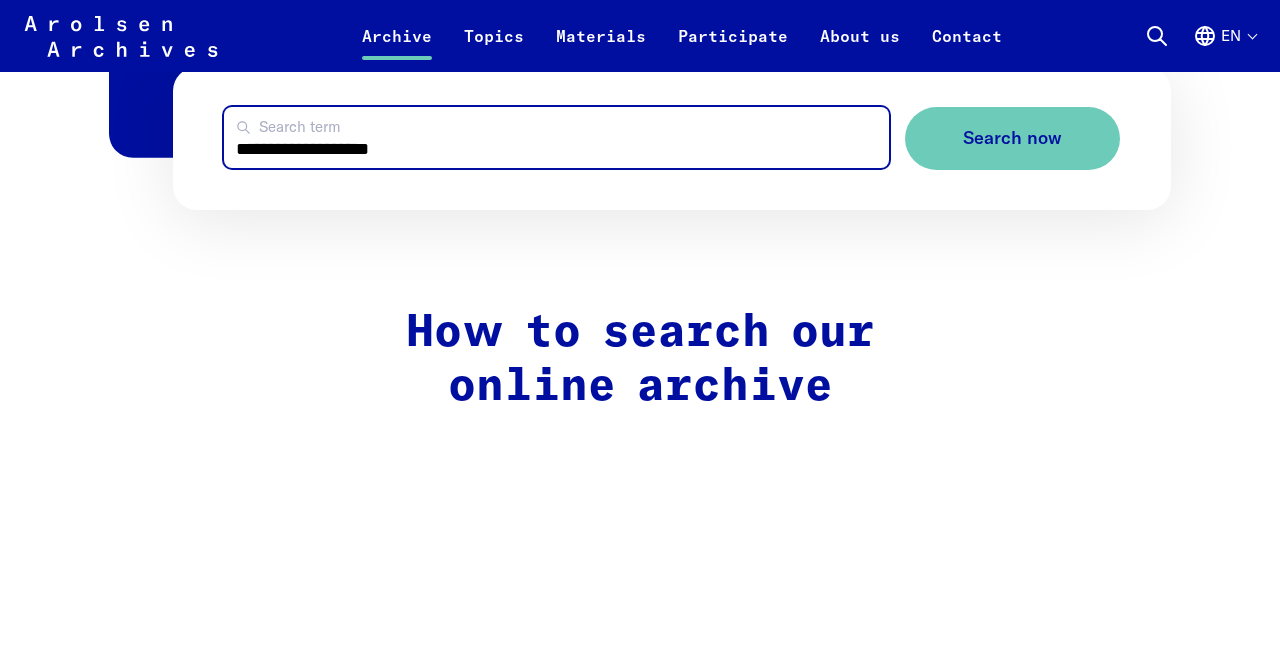 type on "**********" 